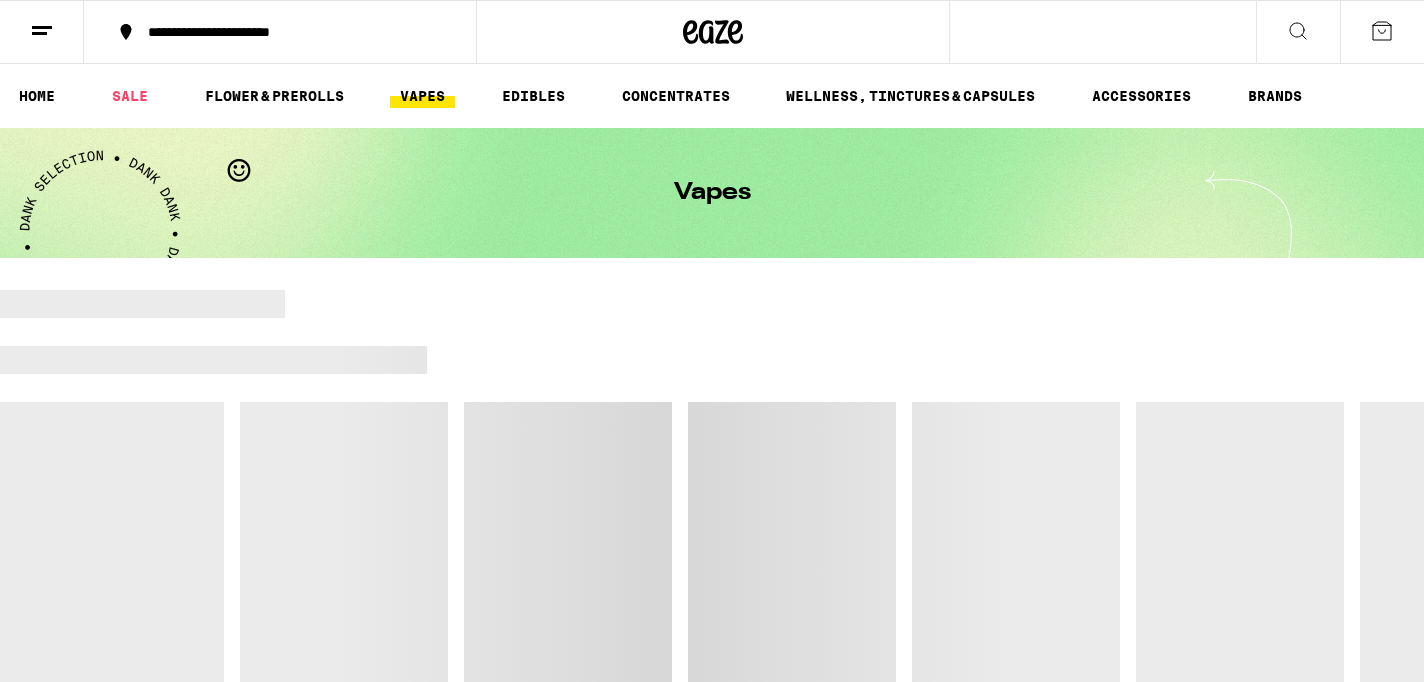 scroll, scrollTop: 0, scrollLeft: 0, axis: both 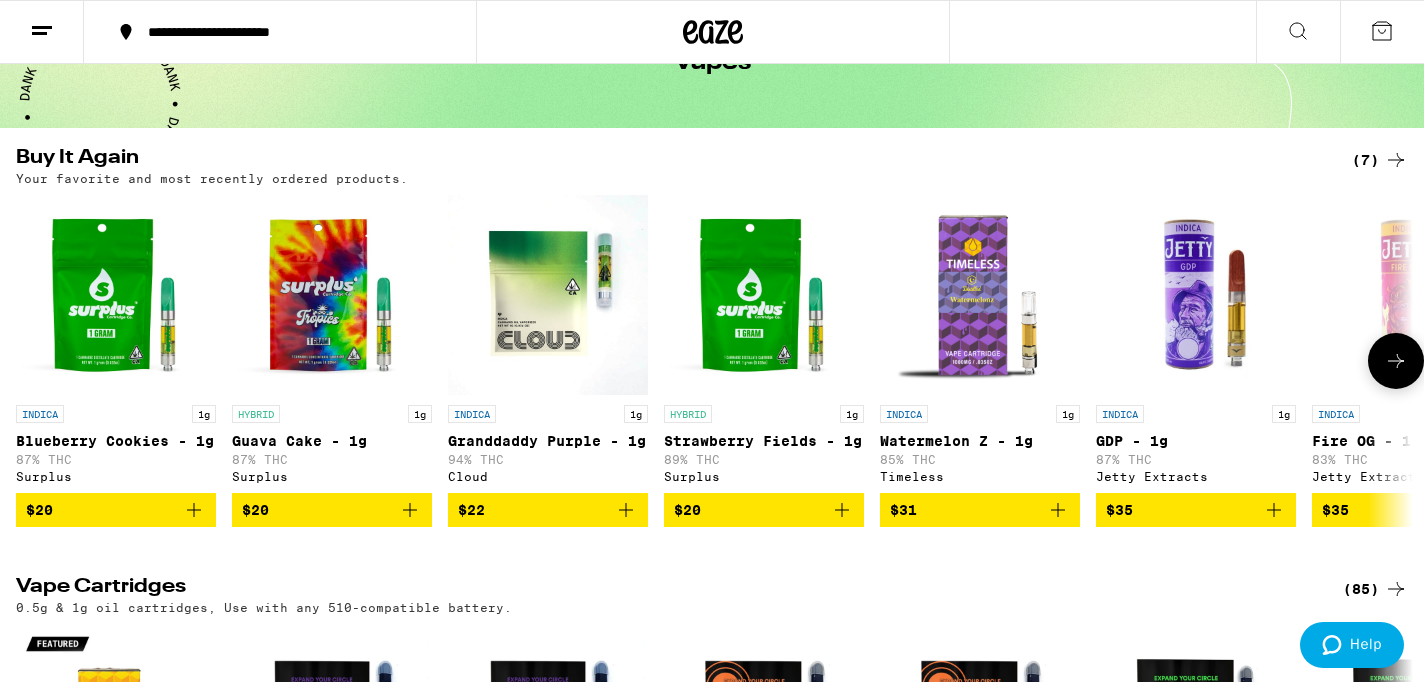 click 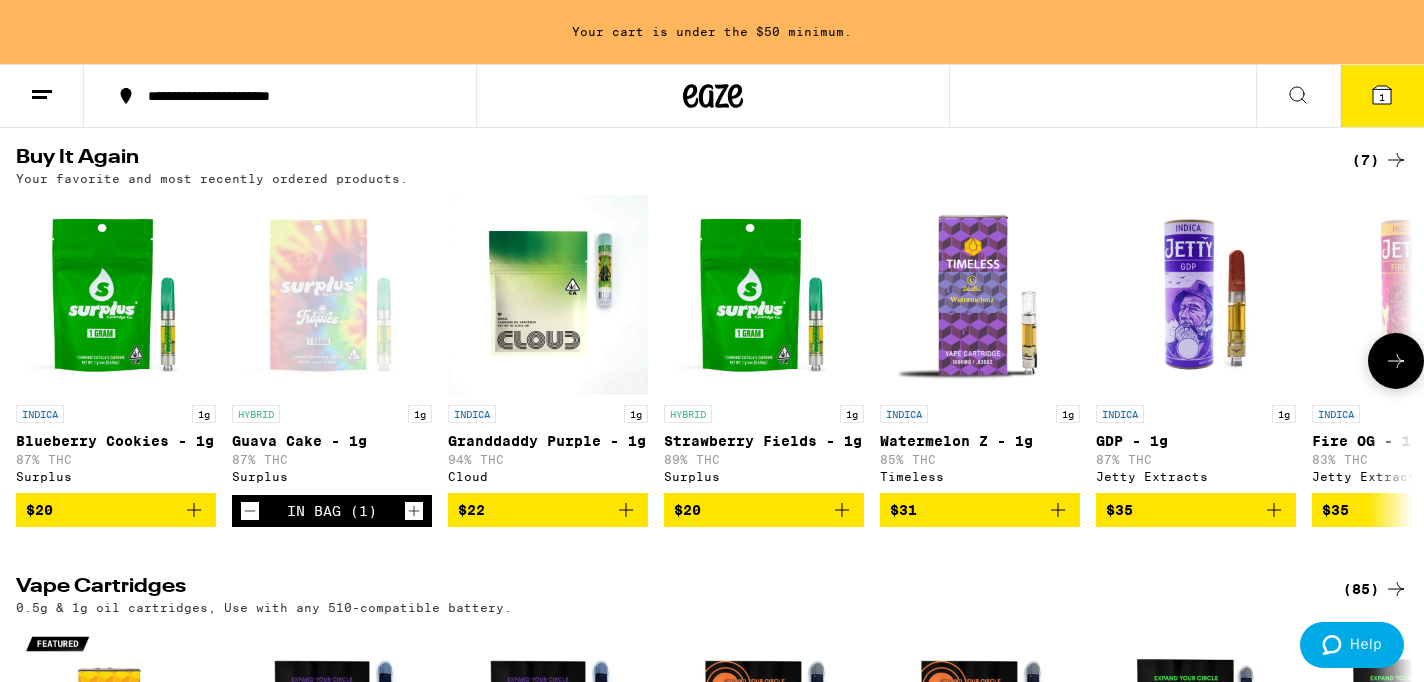 click 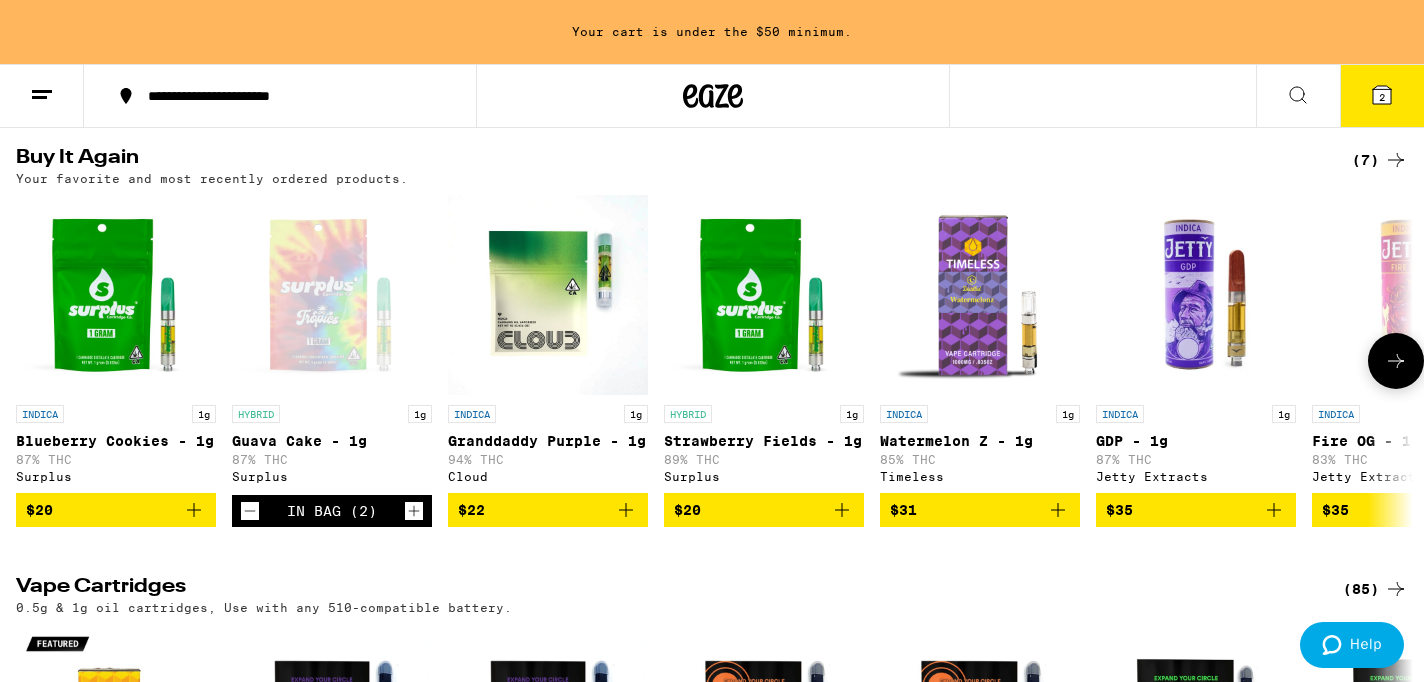 click 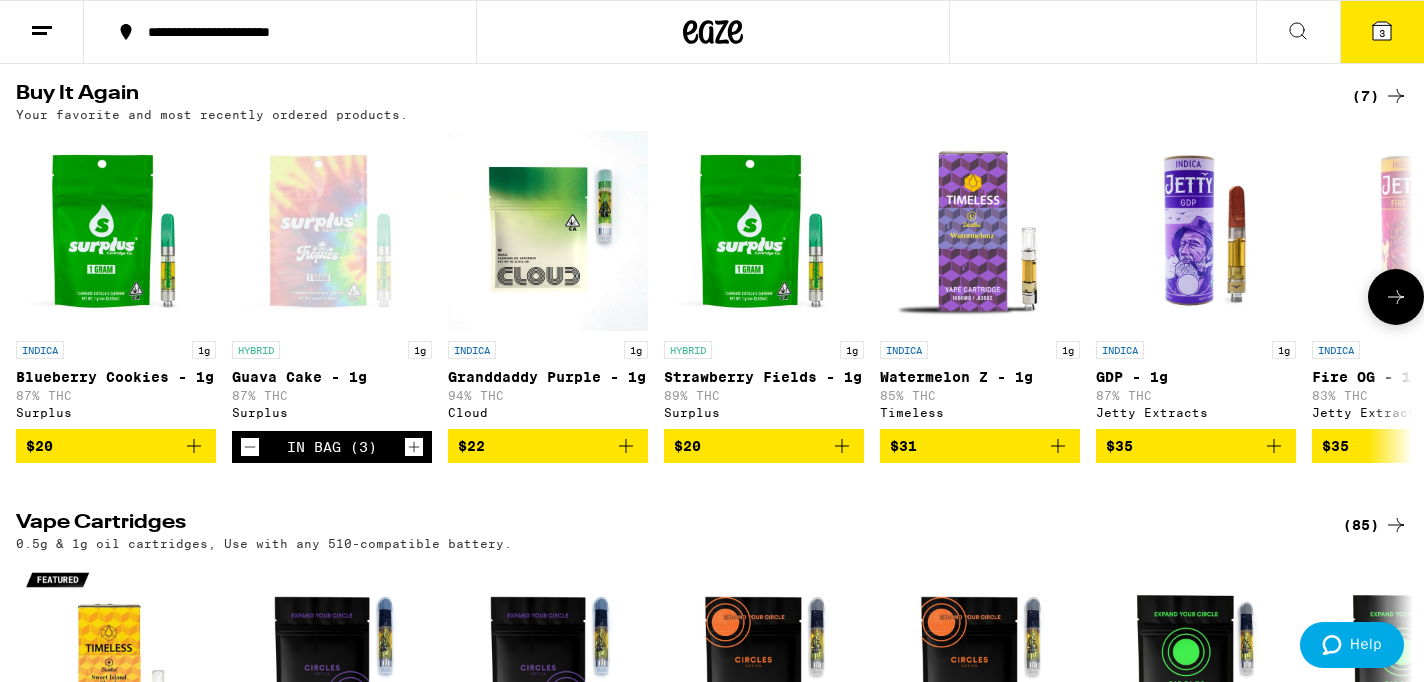 scroll, scrollTop: 130, scrollLeft: 0, axis: vertical 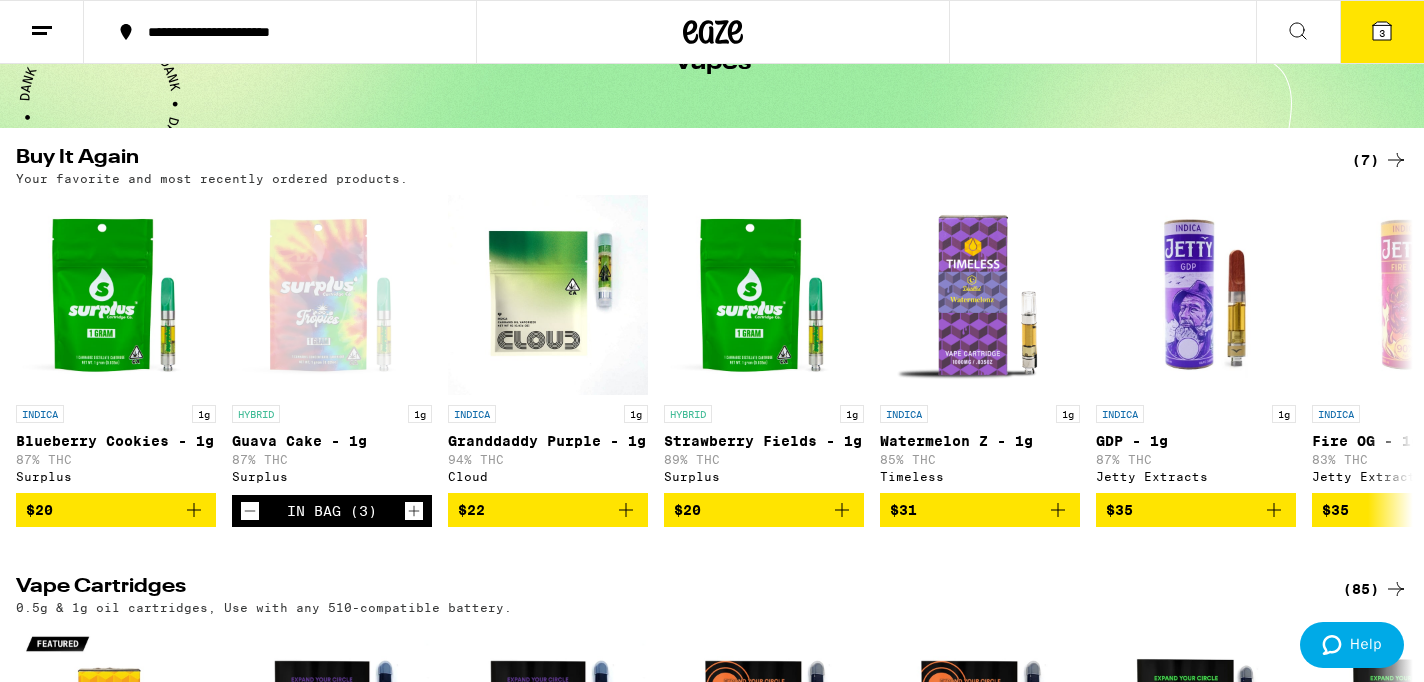 click 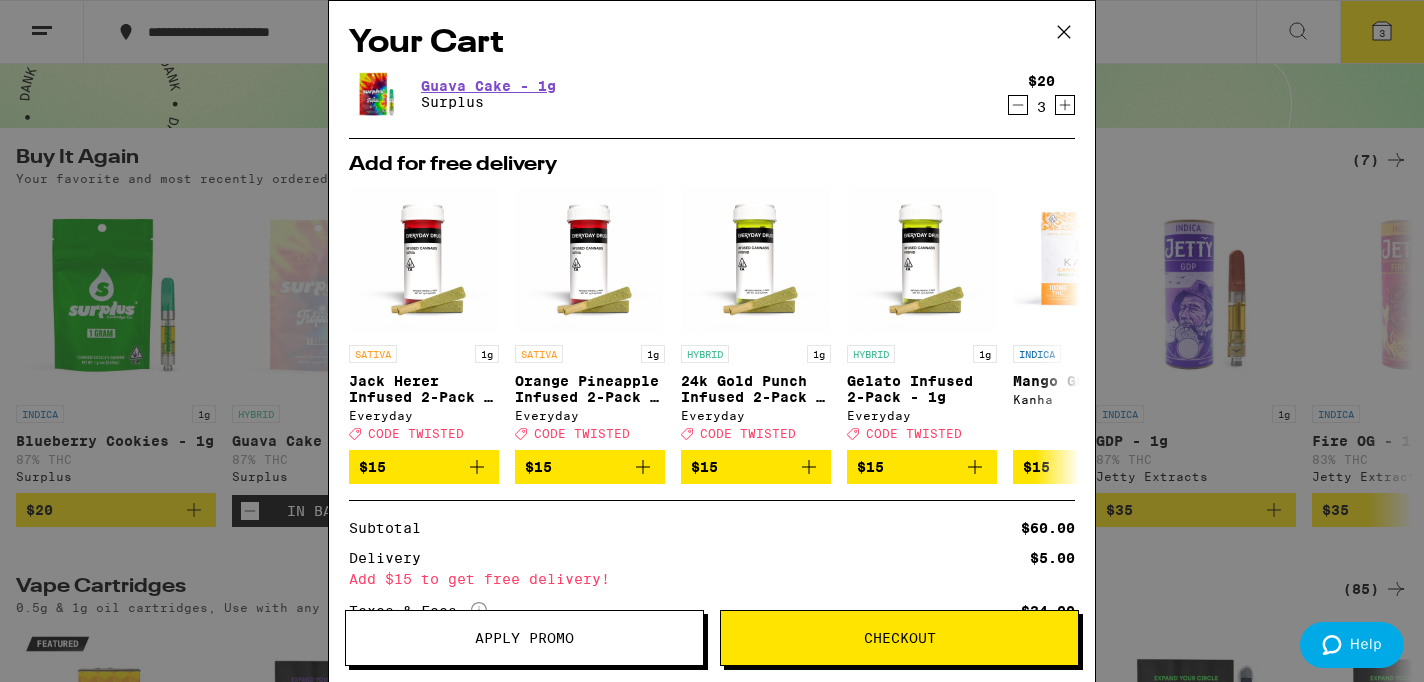 click 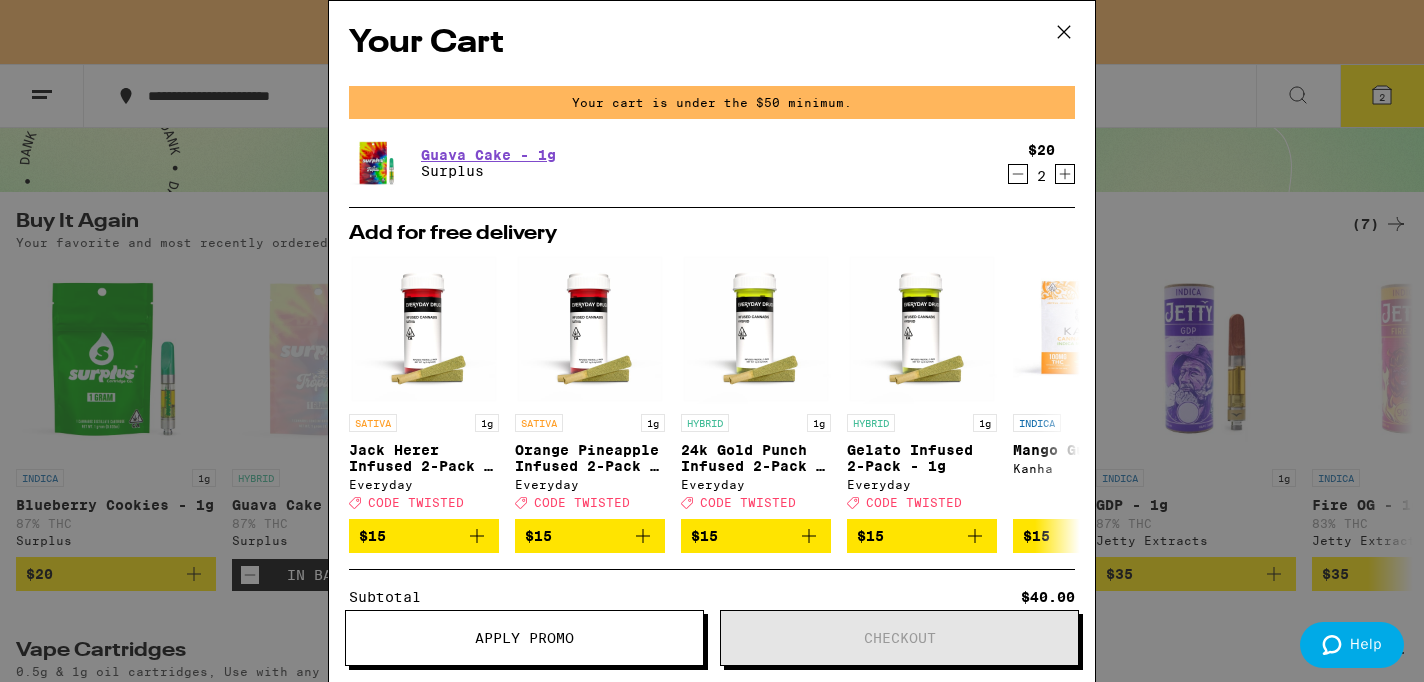 scroll, scrollTop: 194, scrollLeft: 0, axis: vertical 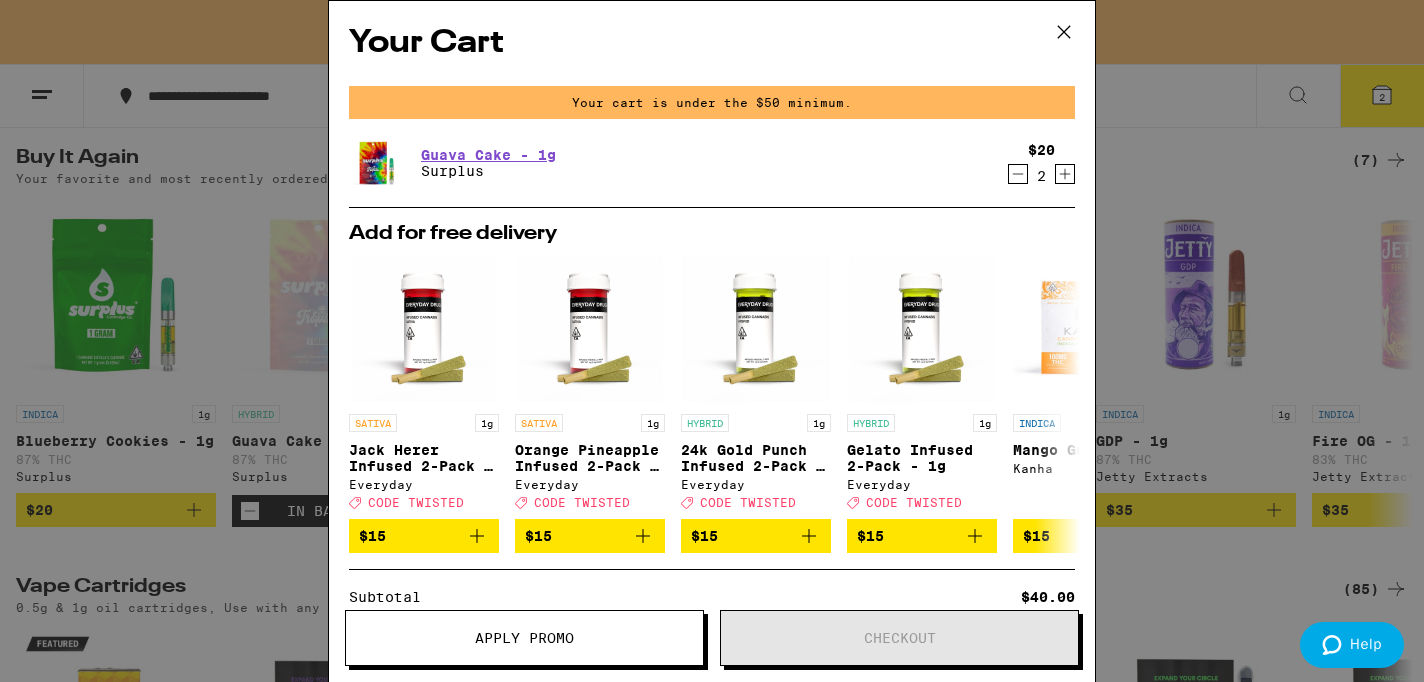 click 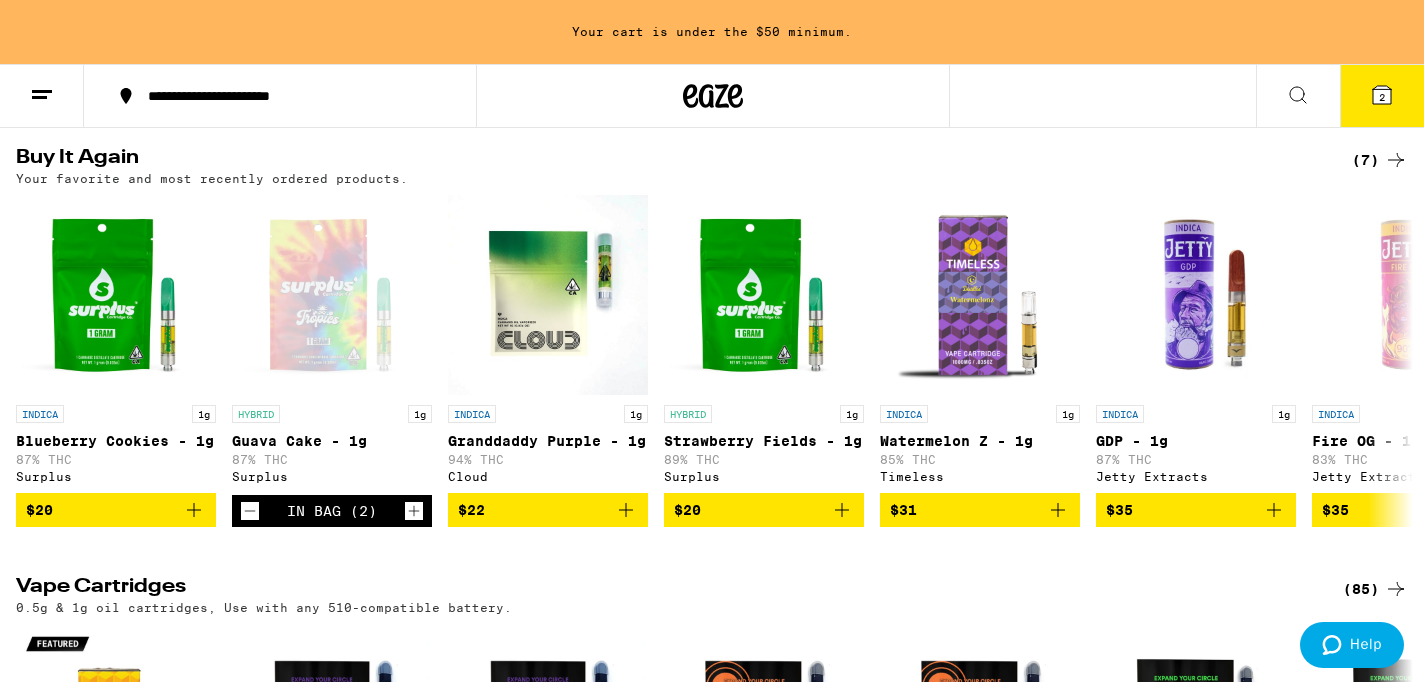 click 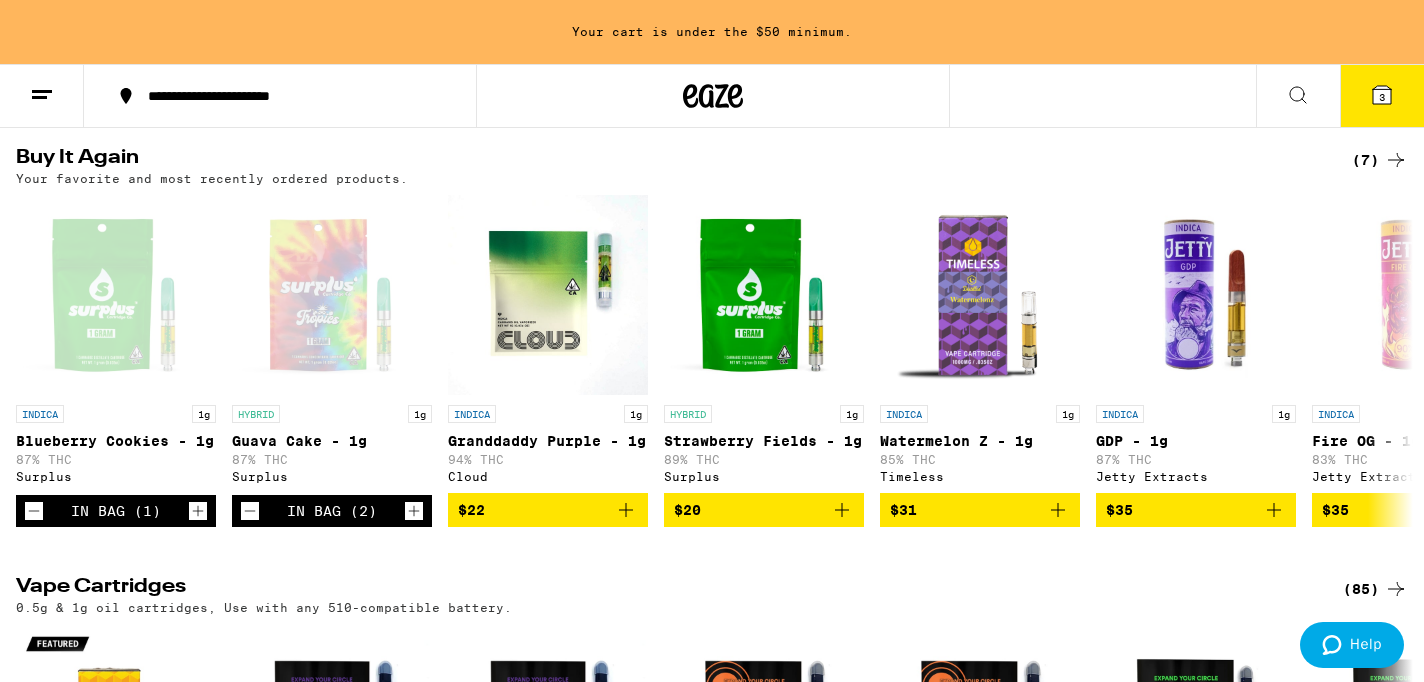 scroll, scrollTop: 130, scrollLeft: 0, axis: vertical 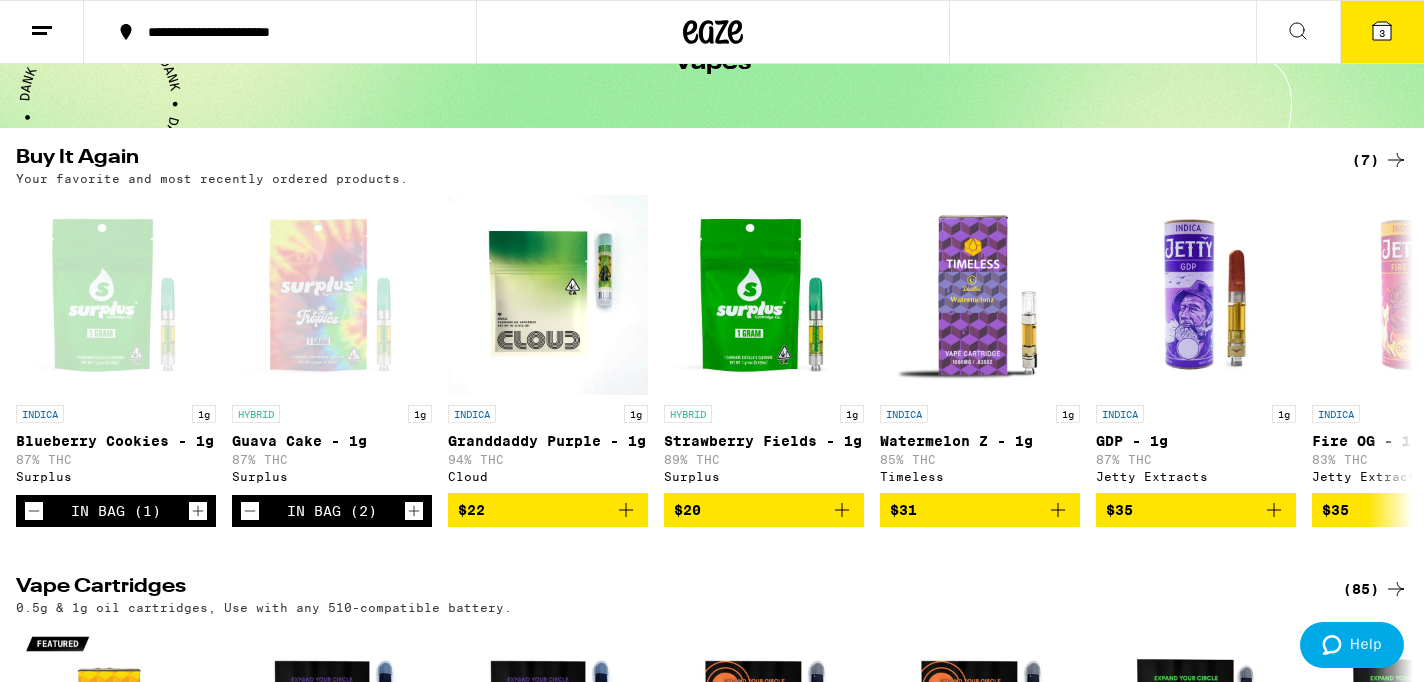 click on "3" at bounding box center (1382, 33) 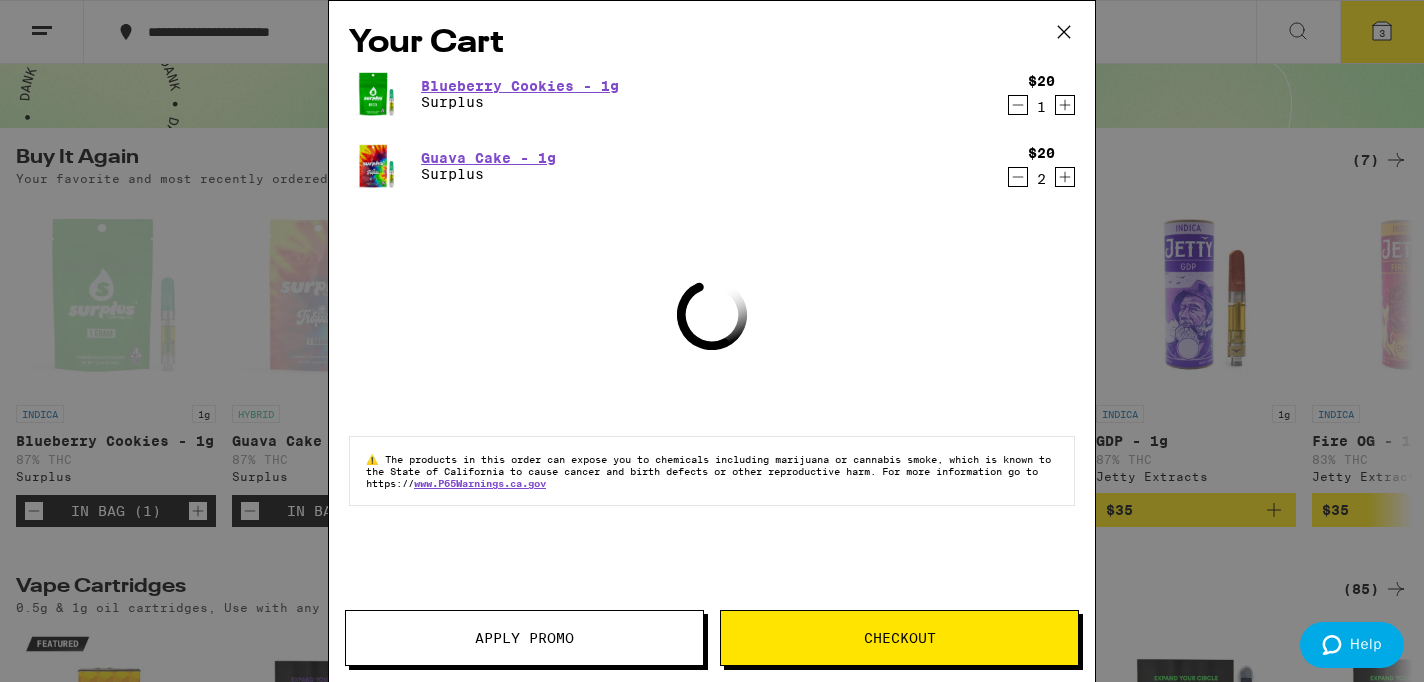 click on "Checkout" at bounding box center [900, 638] 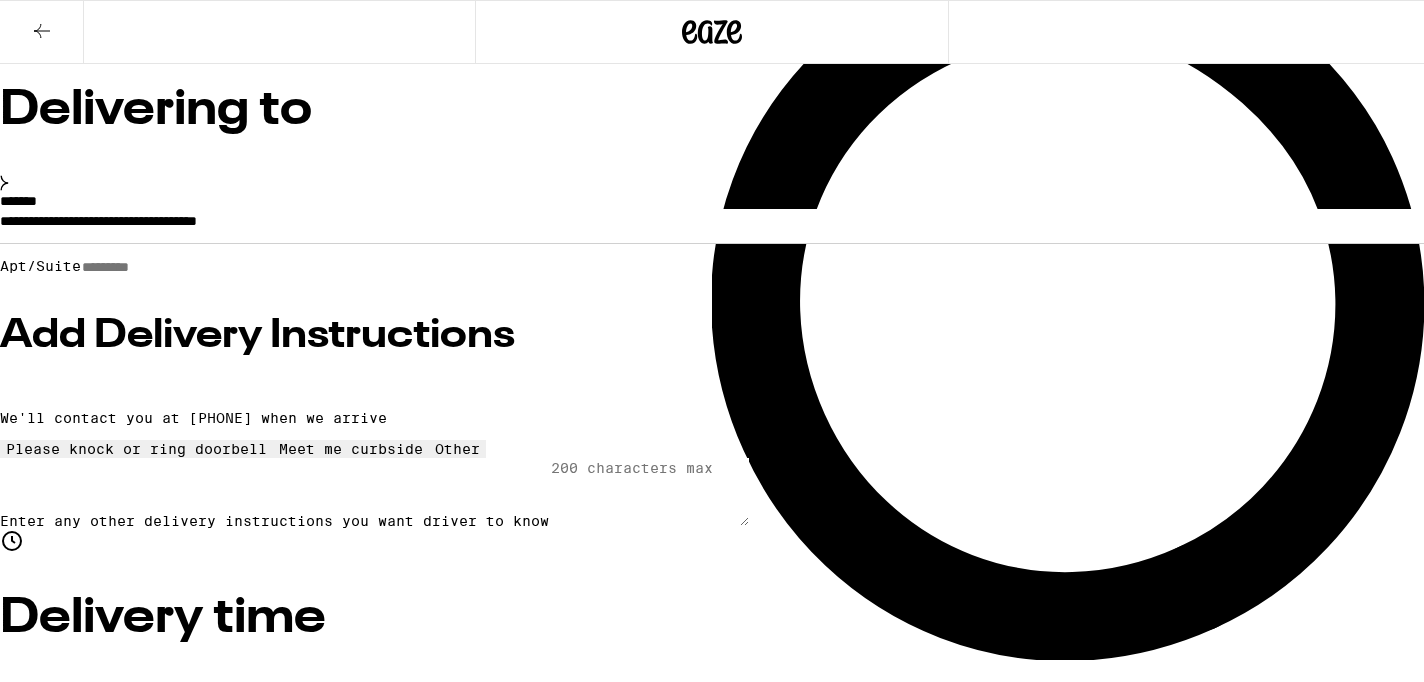 scroll, scrollTop: 0, scrollLeft: 0, axis: both 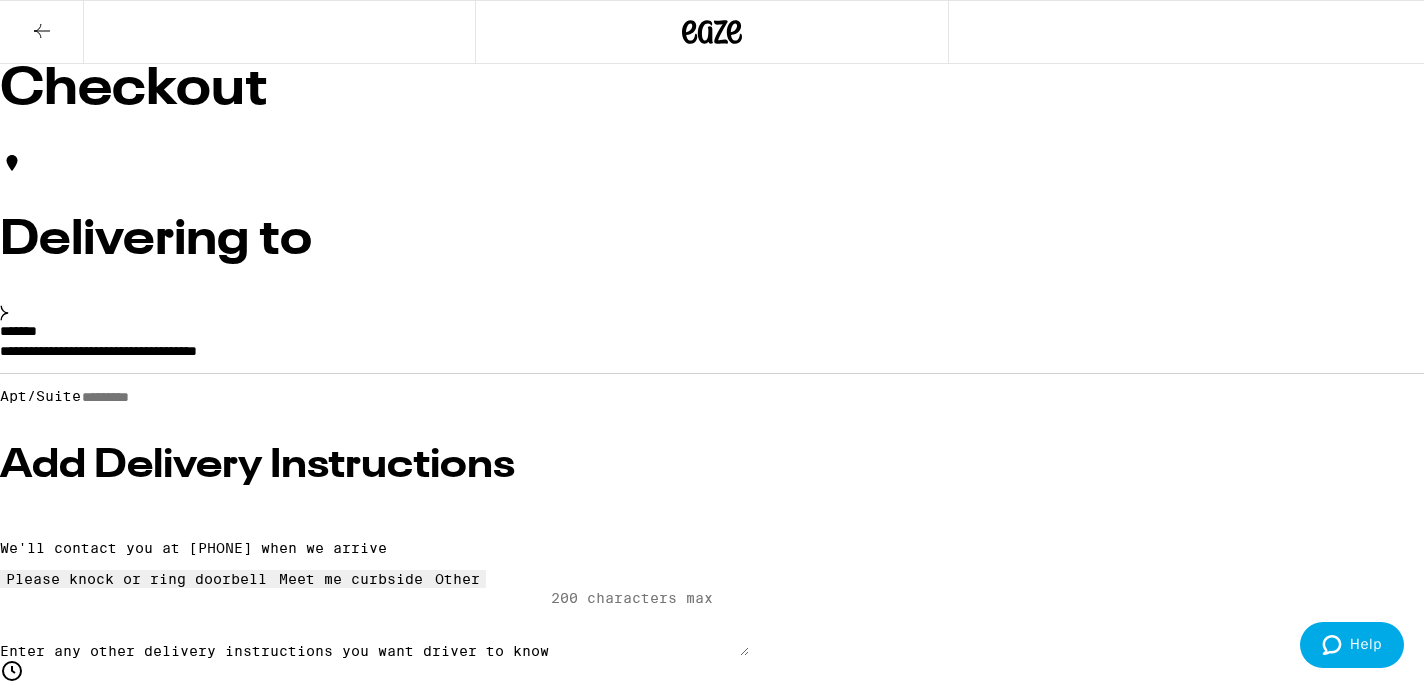 click on "Apt/Suite" at bounding box center [152, 397] 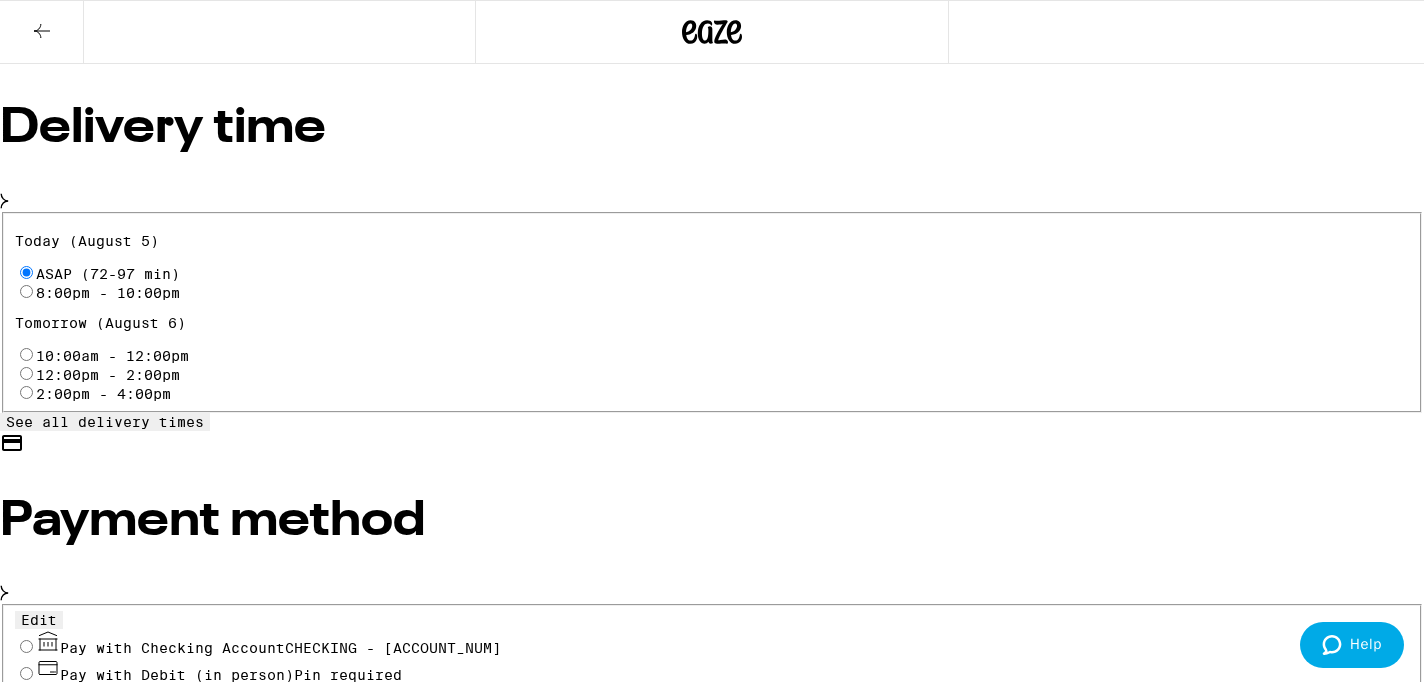 scroll, scrollTop: 624, scrollLeft: 0, axis: vertical 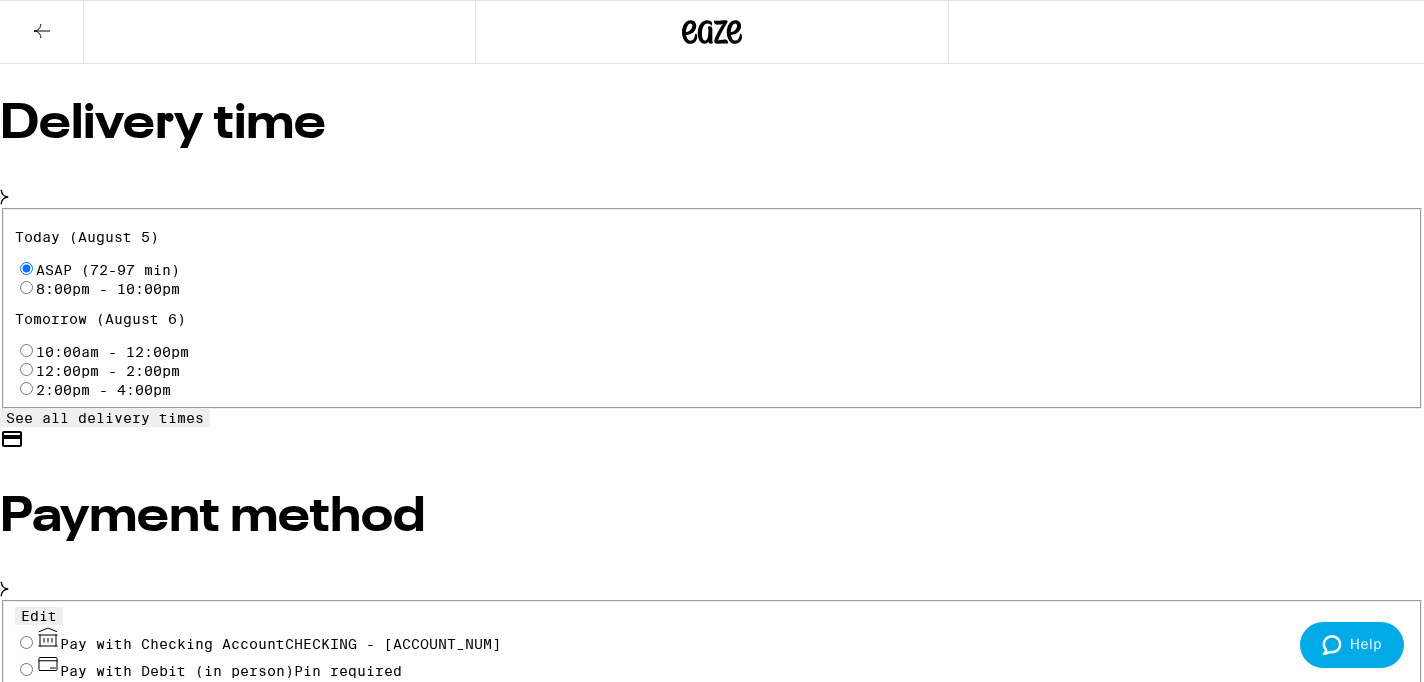 click on "Pay with Checking Account CHECKING - [ACCOUNT_NUM]" at bounding box center [26, 642] 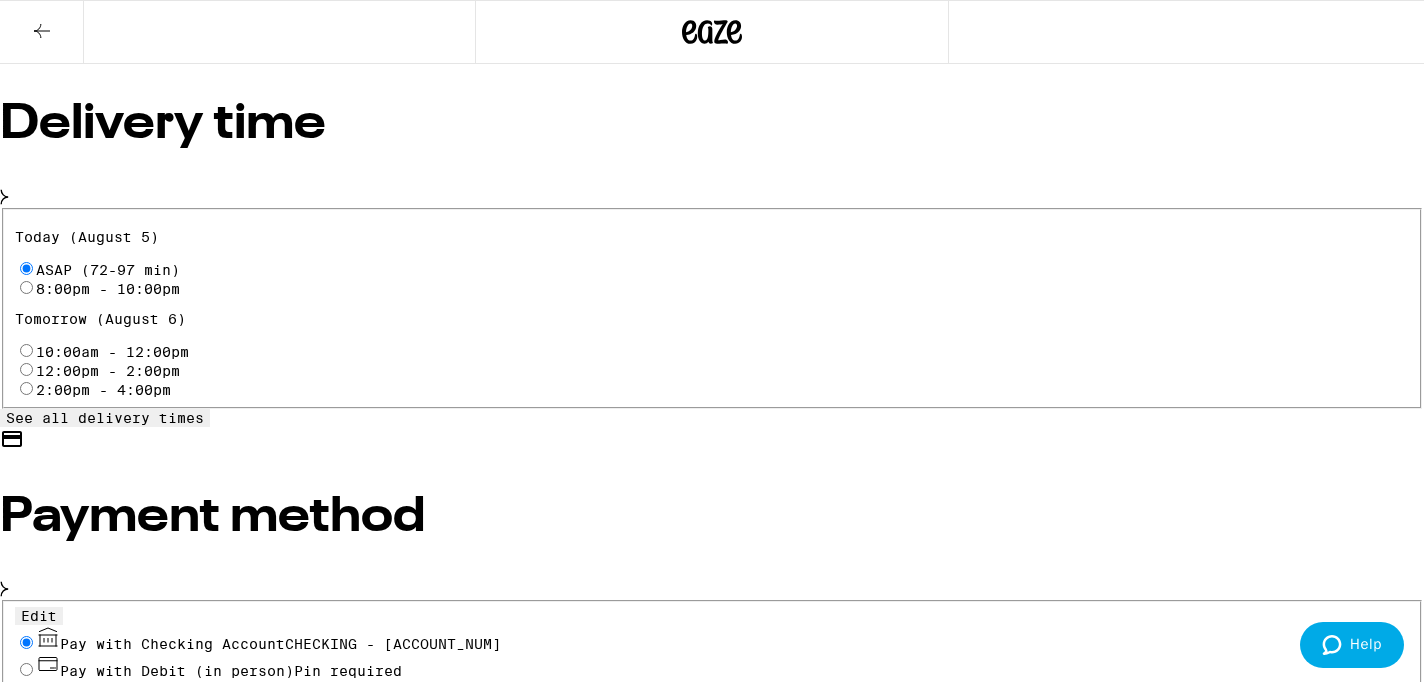 radio on "true" 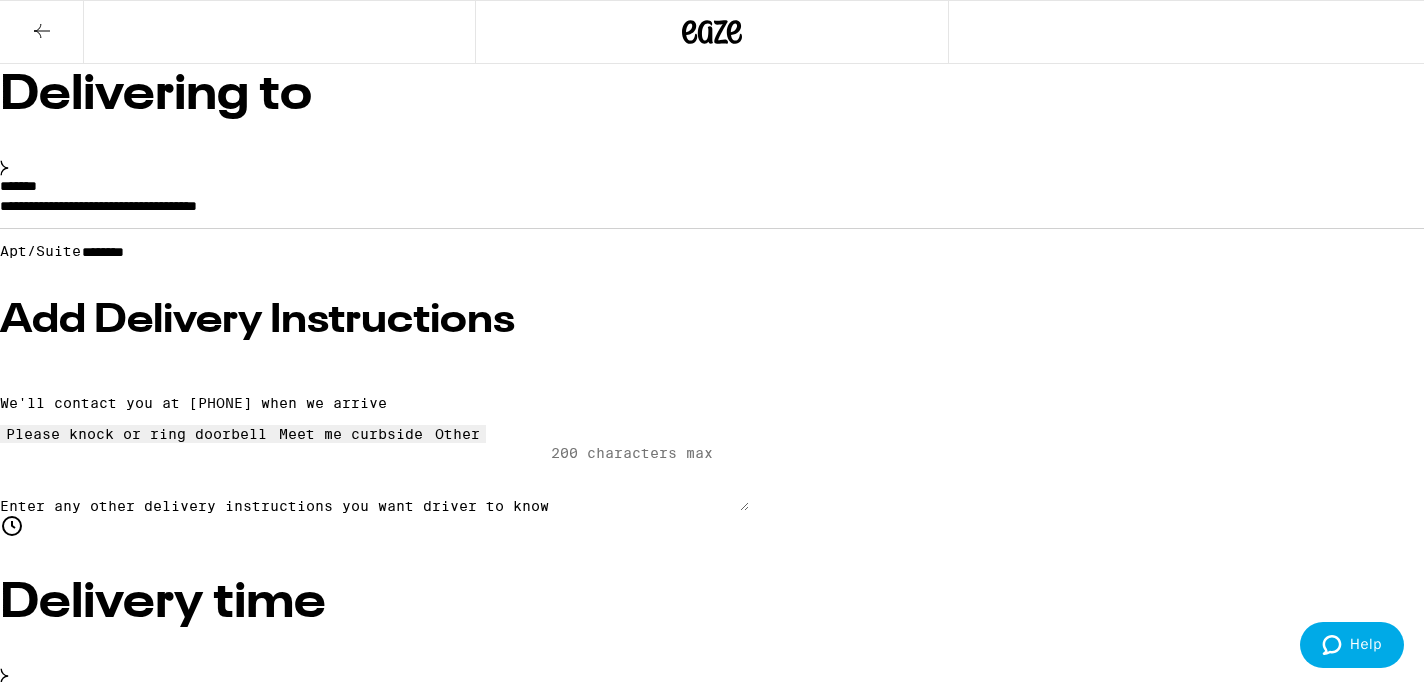 scroll, scrollTop: 139, scrollLeft: 0, axis: vertical 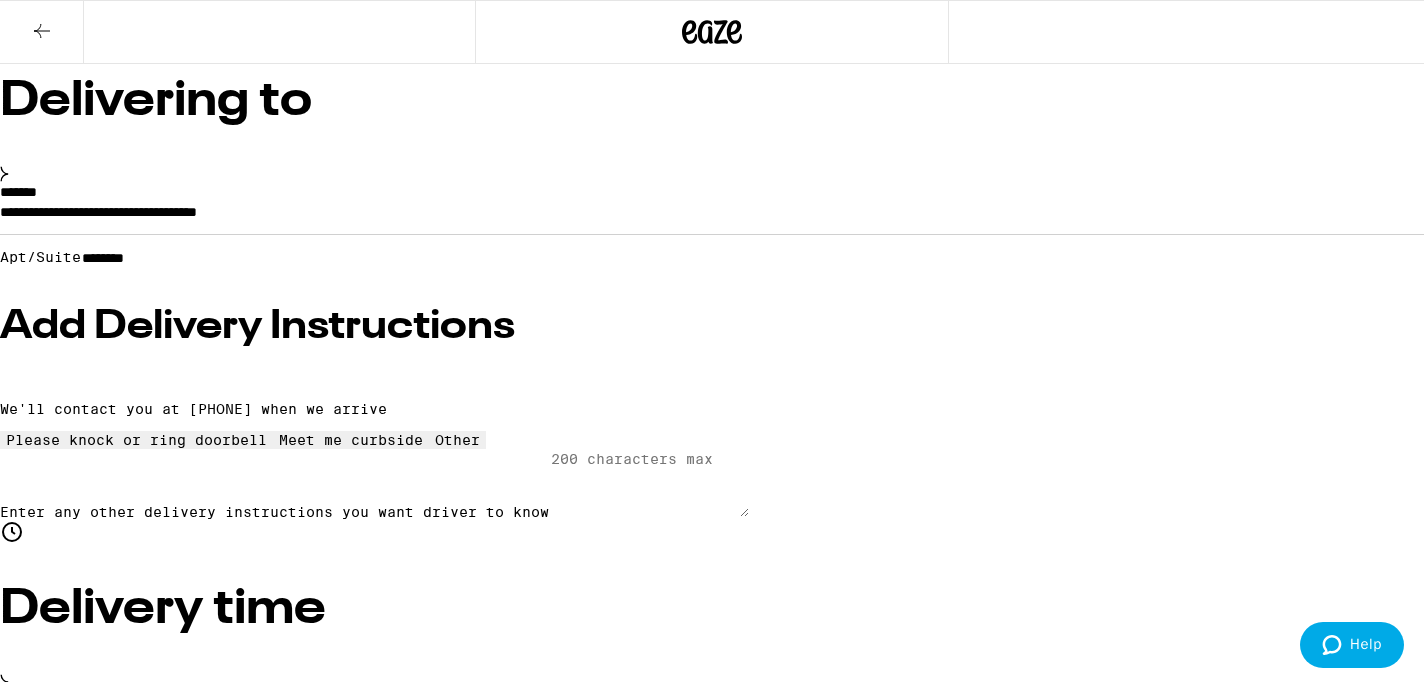 click on "[PRICE]" at bounding box center [712, 1838] 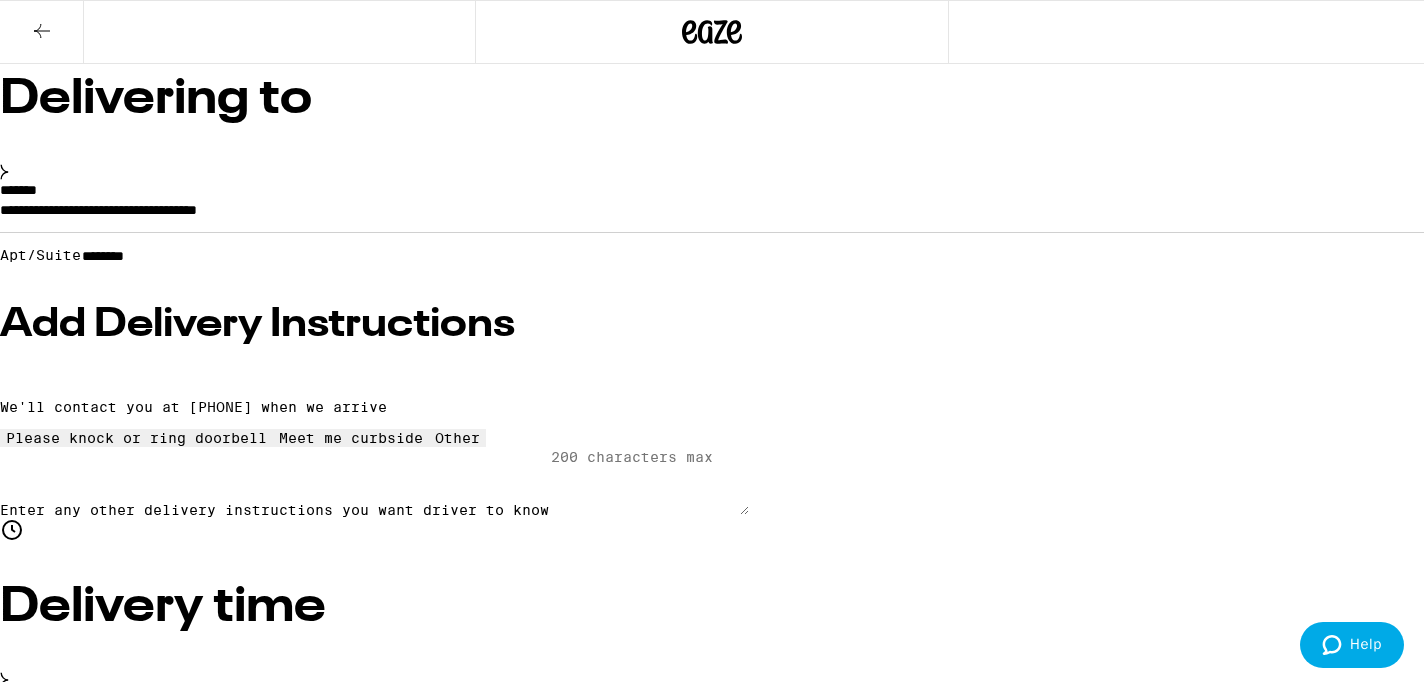 scroll, scrollTop: 145, scrollLeft: 0, axis: vertical 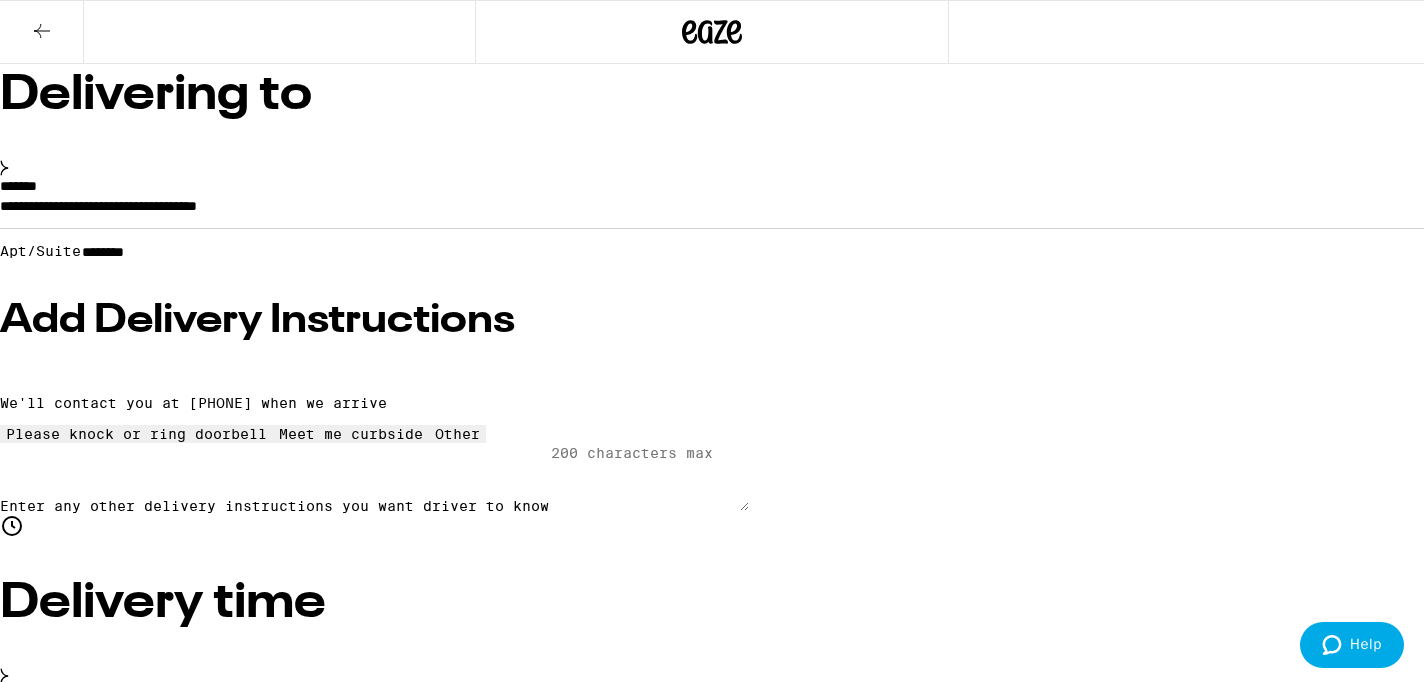 click on "Place Order" at bounding box center [55, 2003] 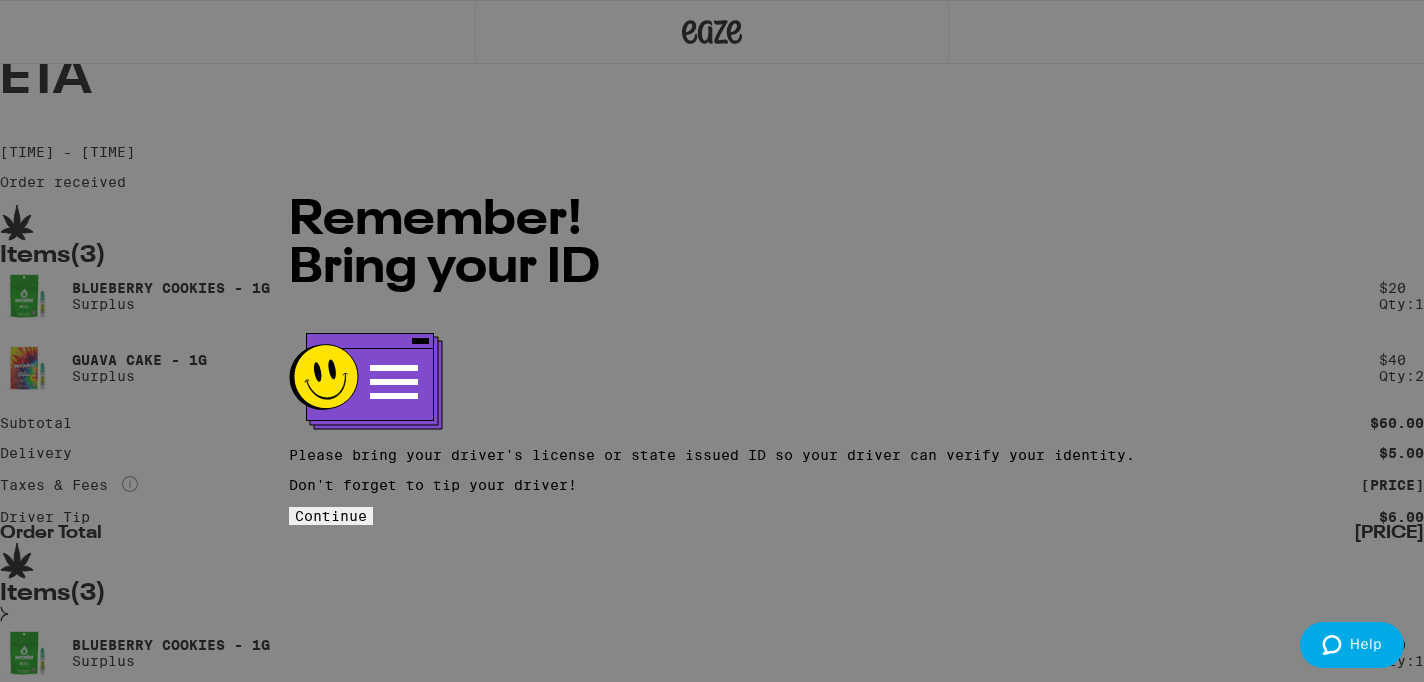 click on "Continue" at bounding box center (331, 516) 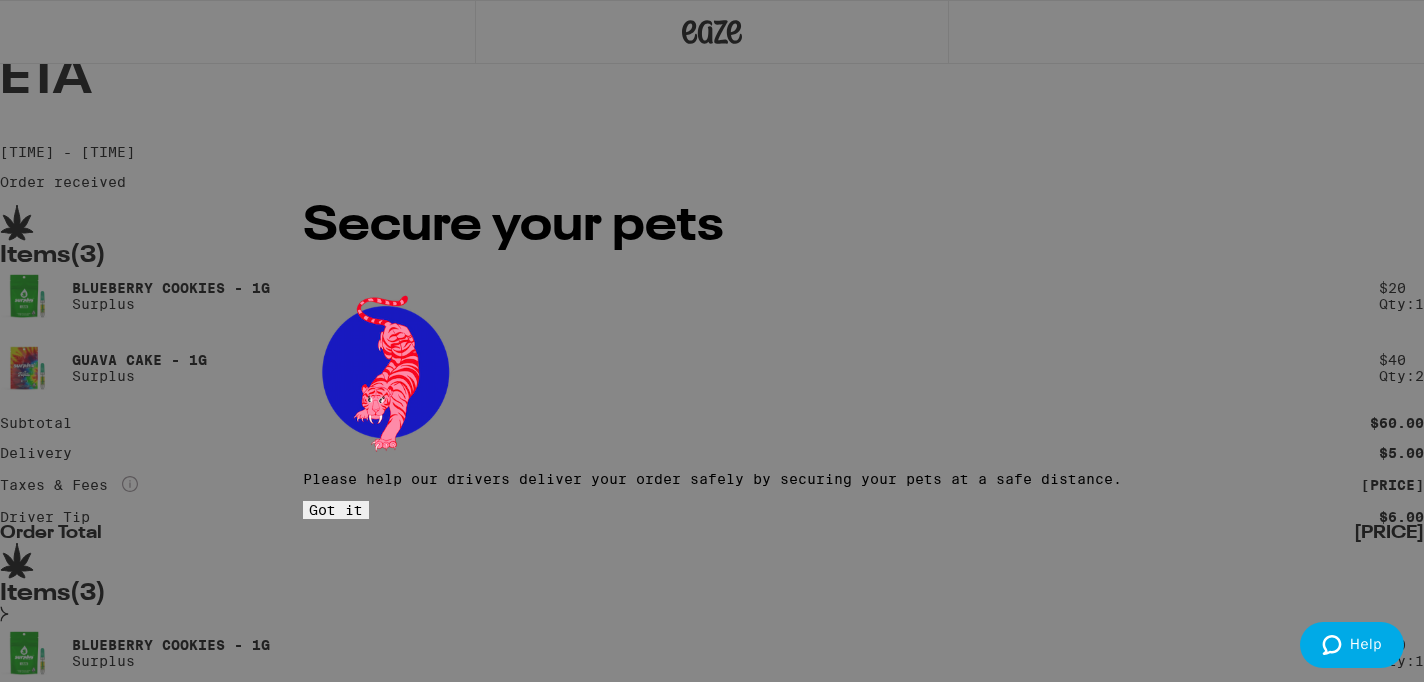 click on "Got it" at bounding box center [336, 510] 